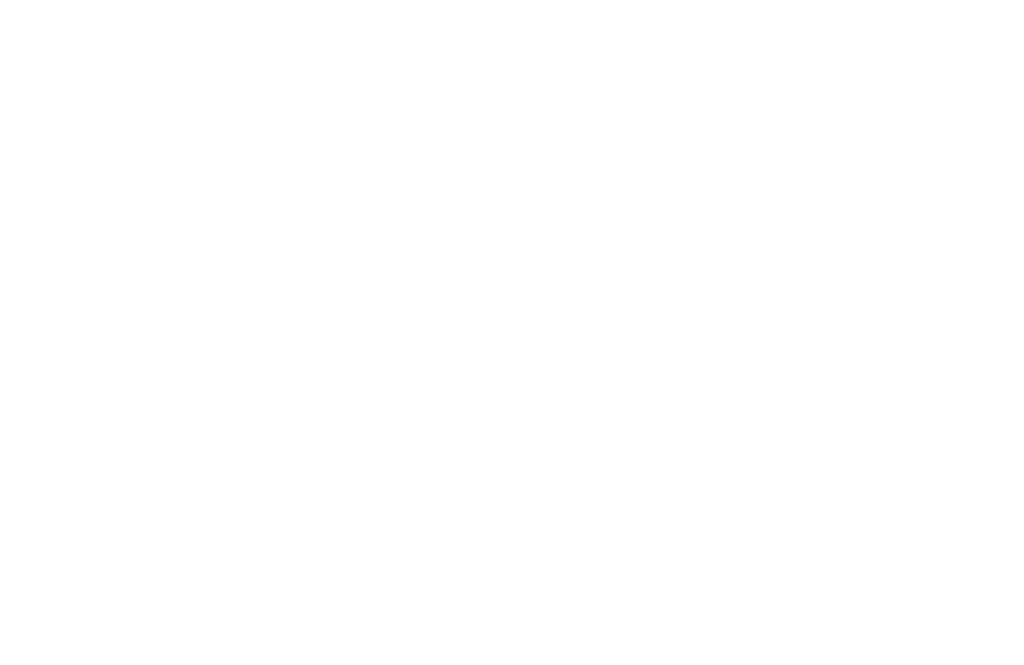 scroll, scrollTop: 0, scrollLeft: 0, axis: both 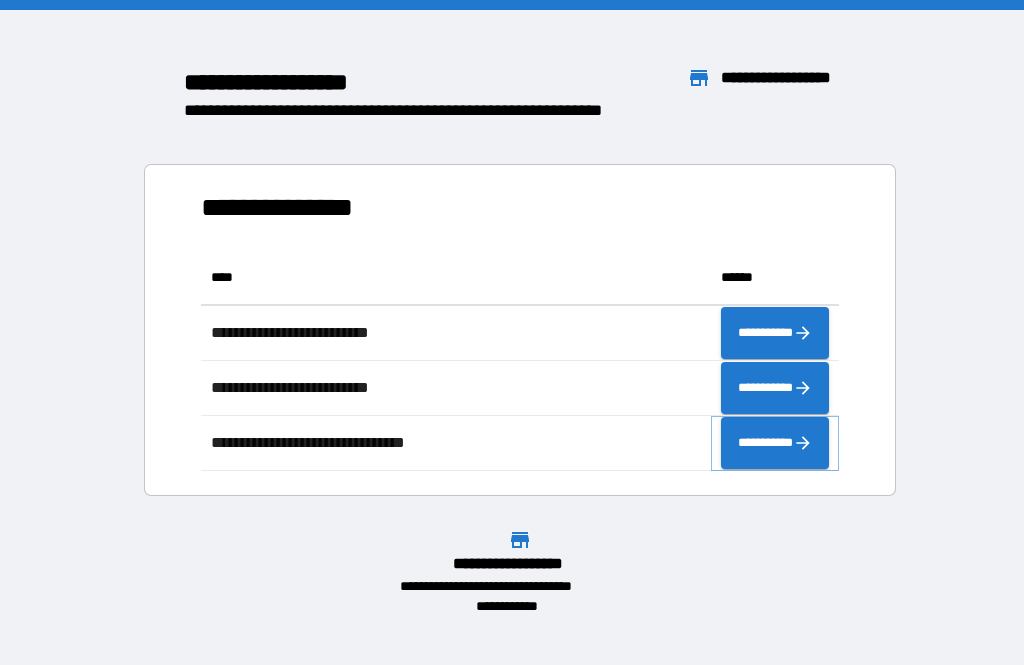 click 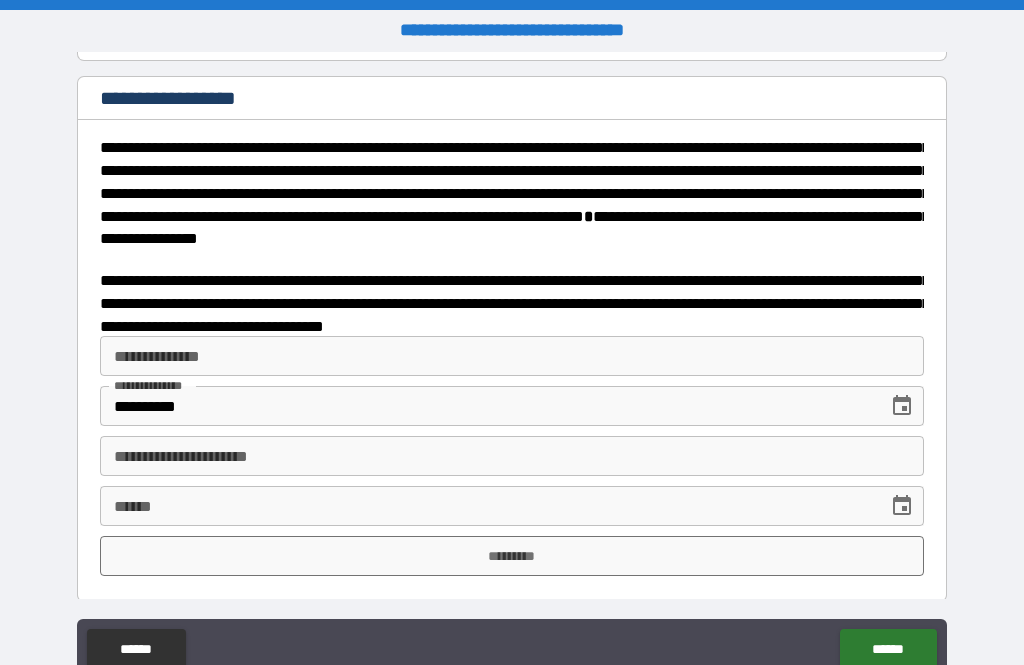 scroll, scrollTop: 3183, scrollLeft: 0, axis: vertical 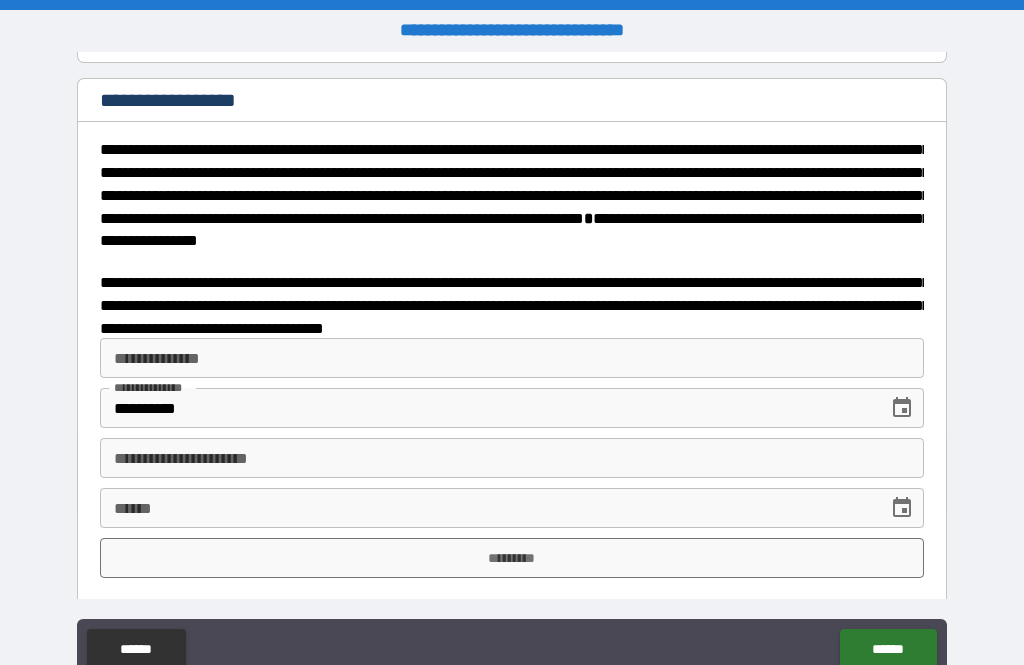 click on "**********" at bounding box center [512, 358] 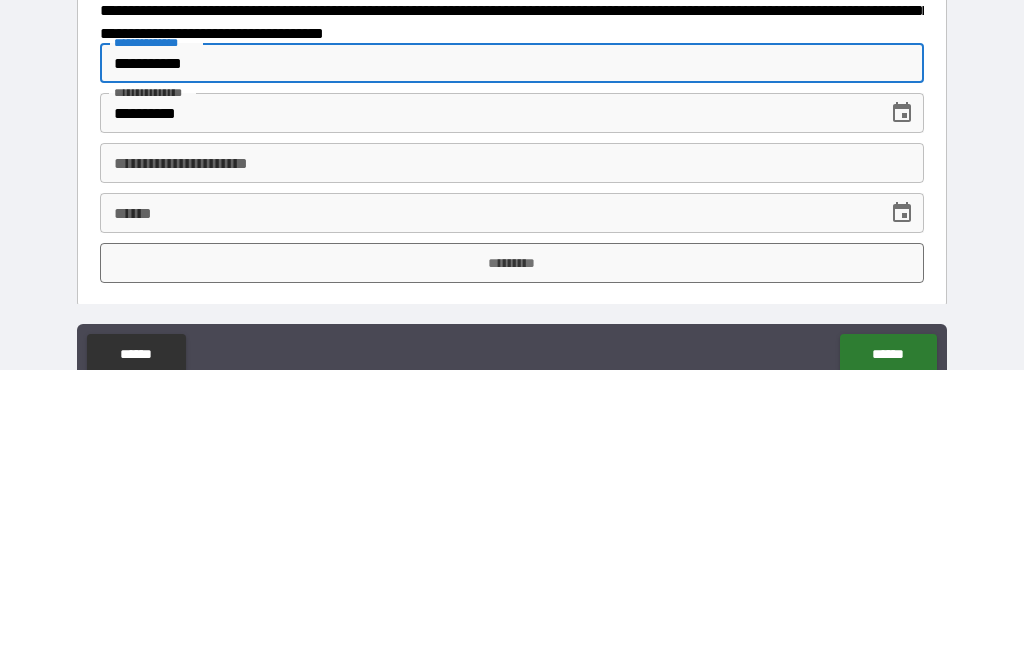 type on "**********" 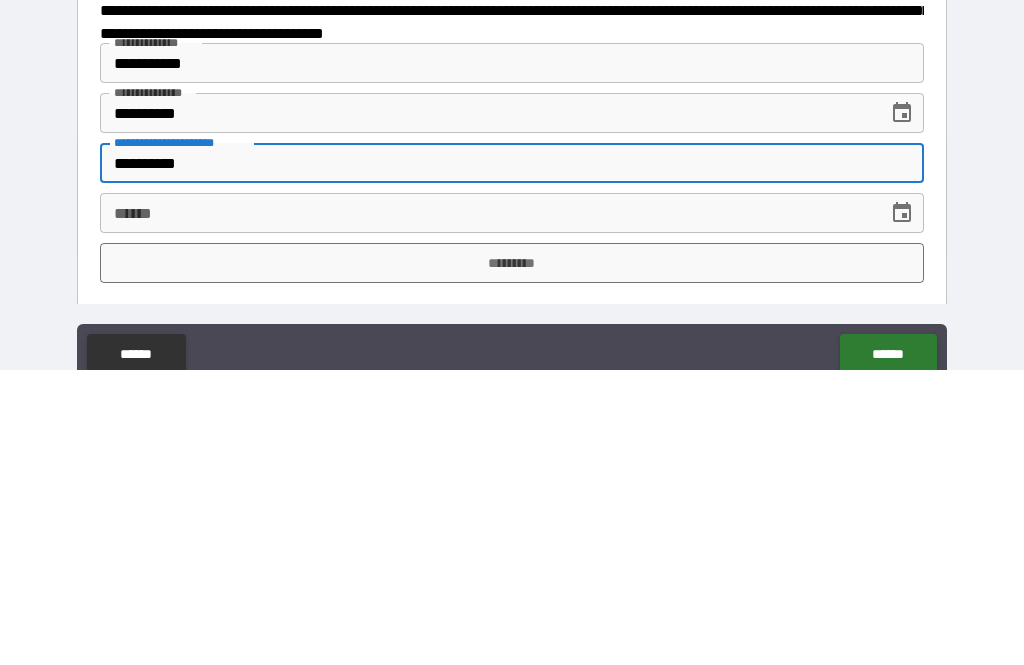 type on "**********" 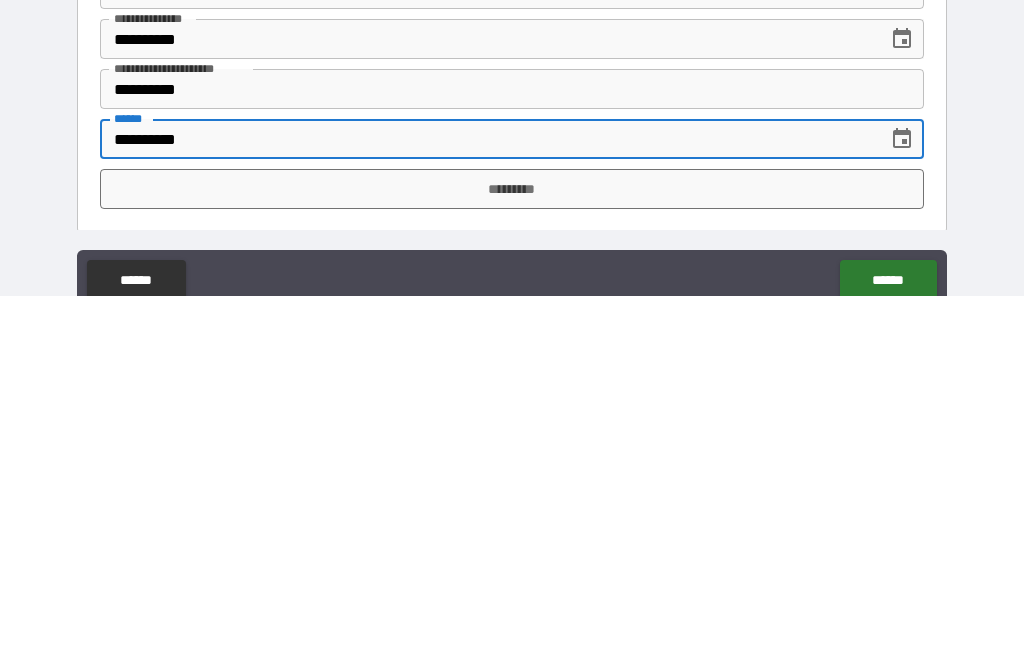type on "**********" 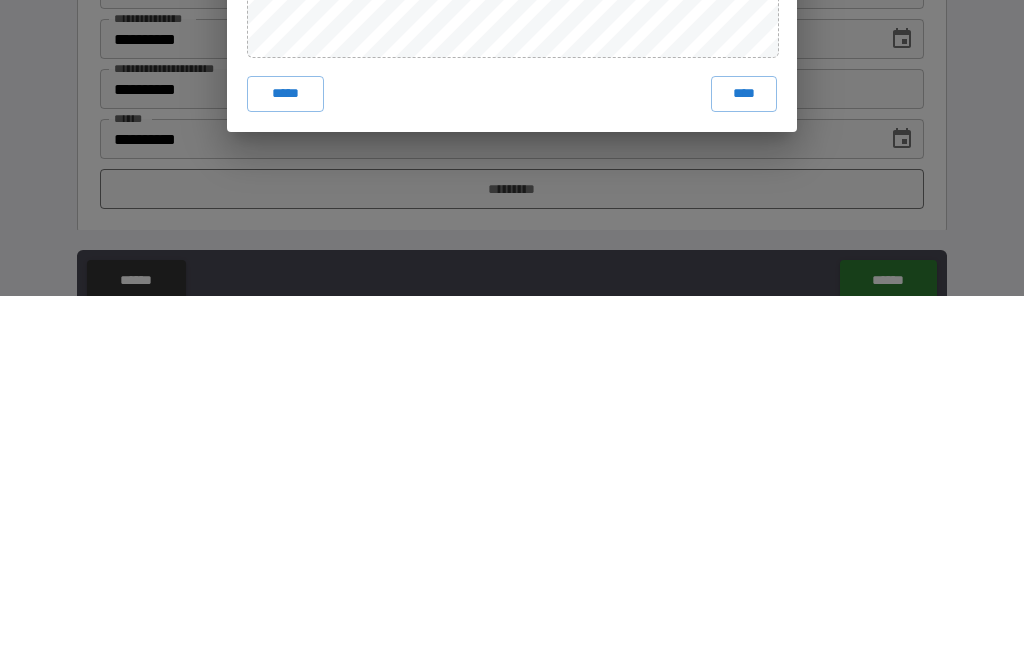 scroll, scrollTop: 66, scrollLeft: 0, axis: vertical 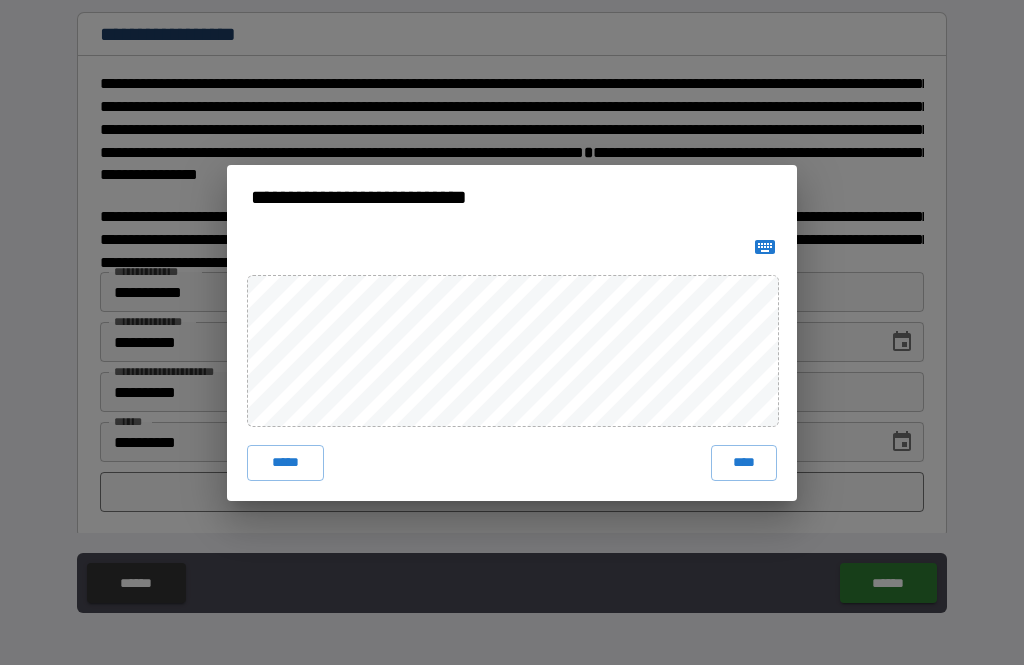 click on "****" at bounding box center (744, 463) 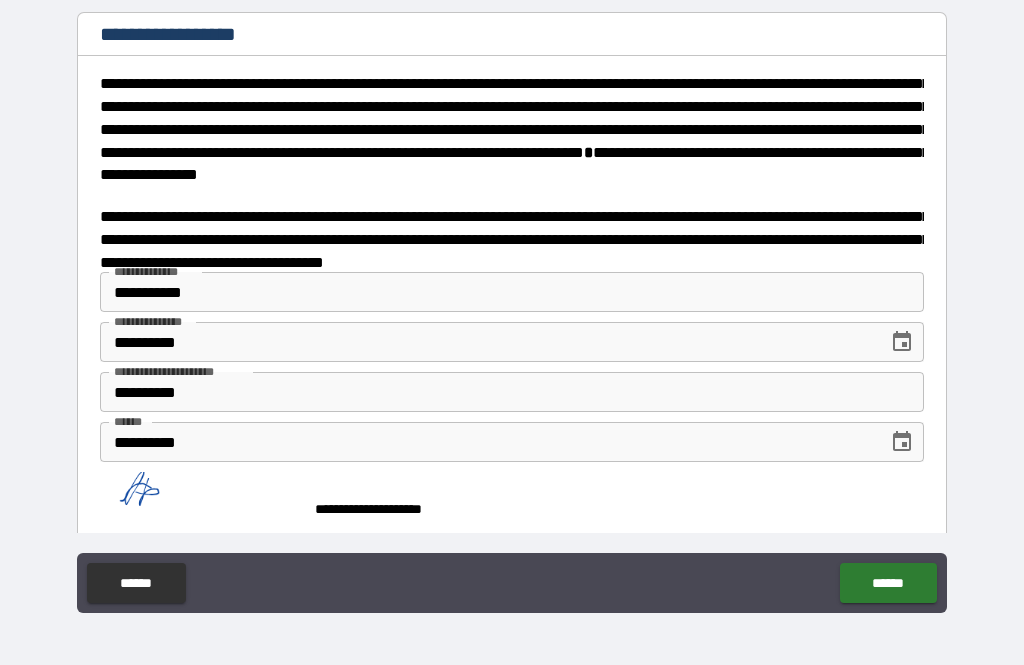scroll, scrollTop: 3173, scrollLeft: 0, axis: vertical 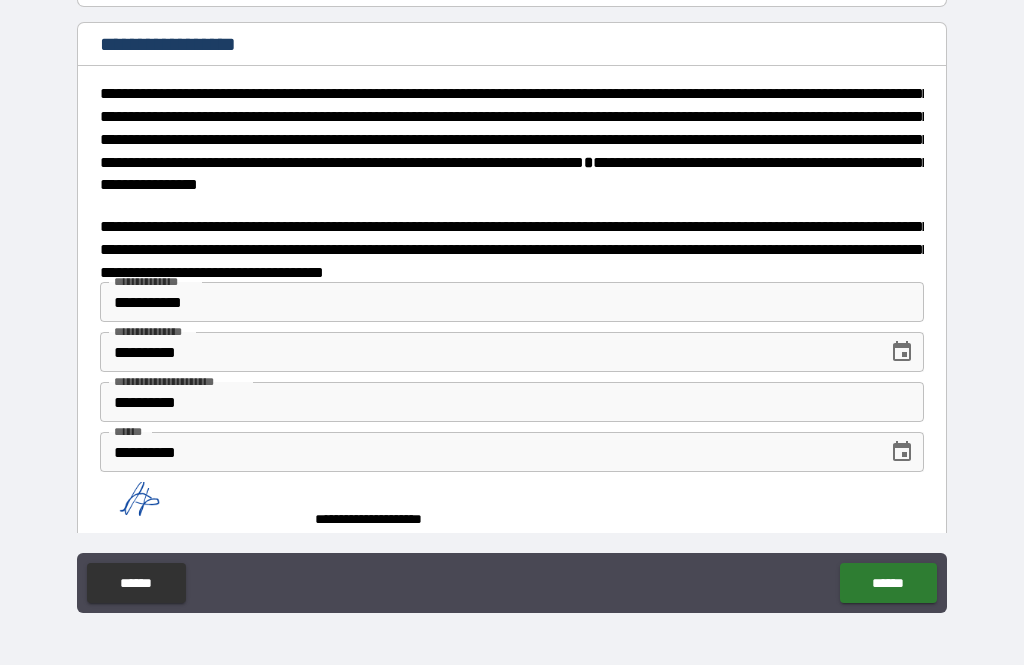 click on "******" at bounding box center [888, 583] 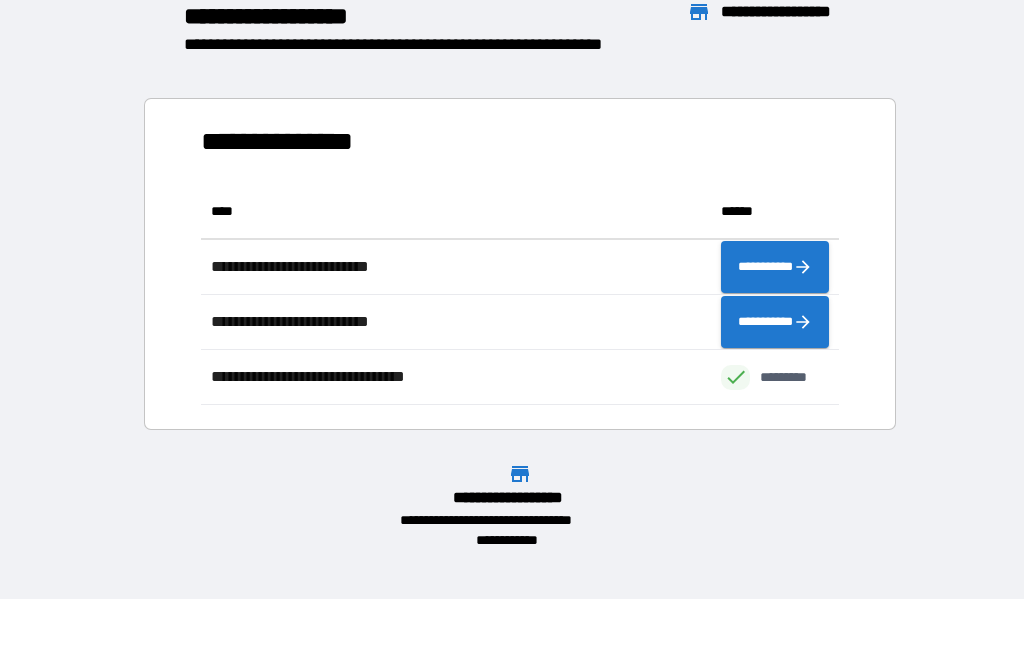 scroll, scrollTop: 221, scrollLeft: 638, axis: both 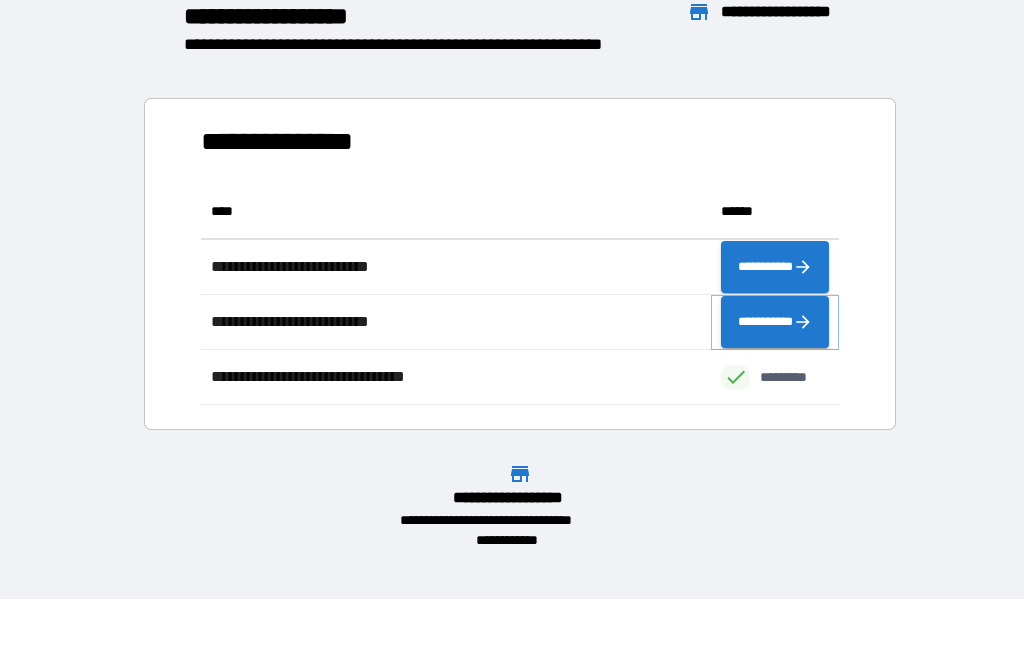 click 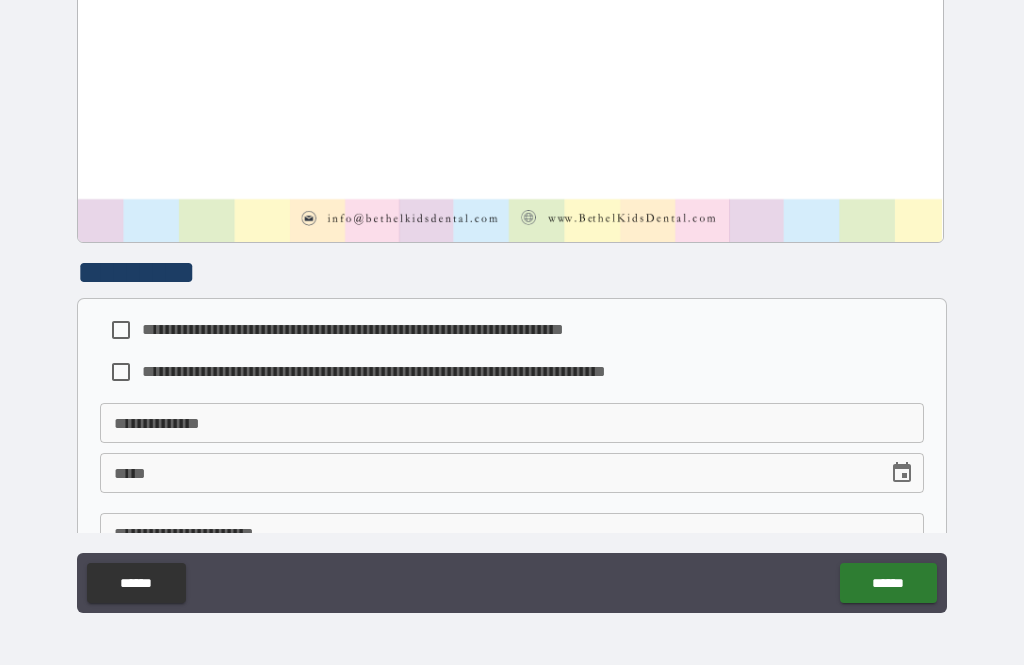 scroll, scrollTop: 896, scrollLeft: 0, axis: vertical 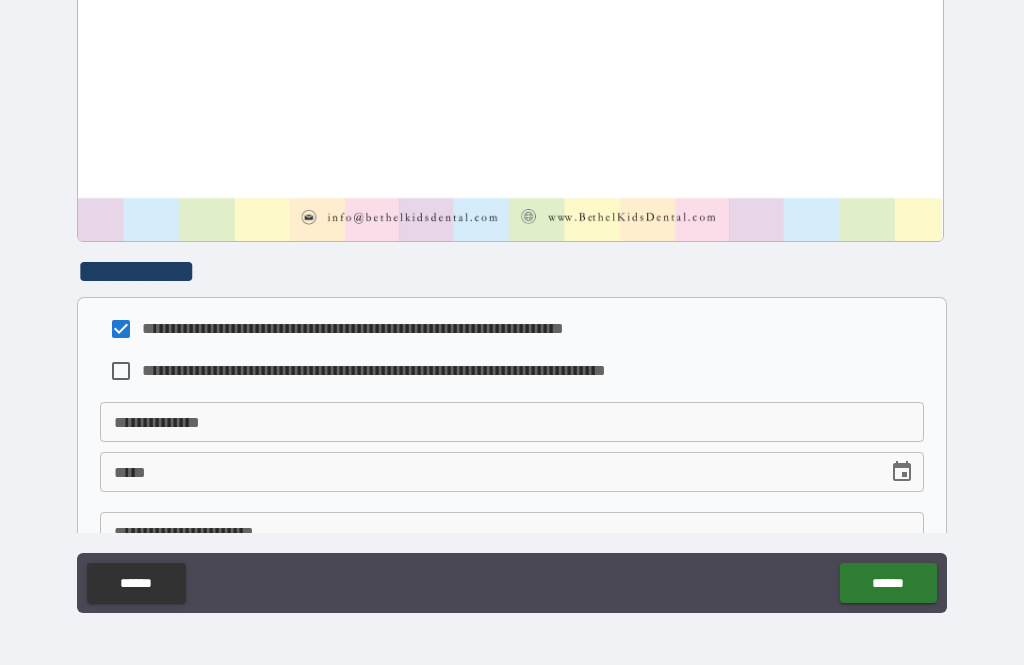 click on "**********" at bounding box center [512, 422] 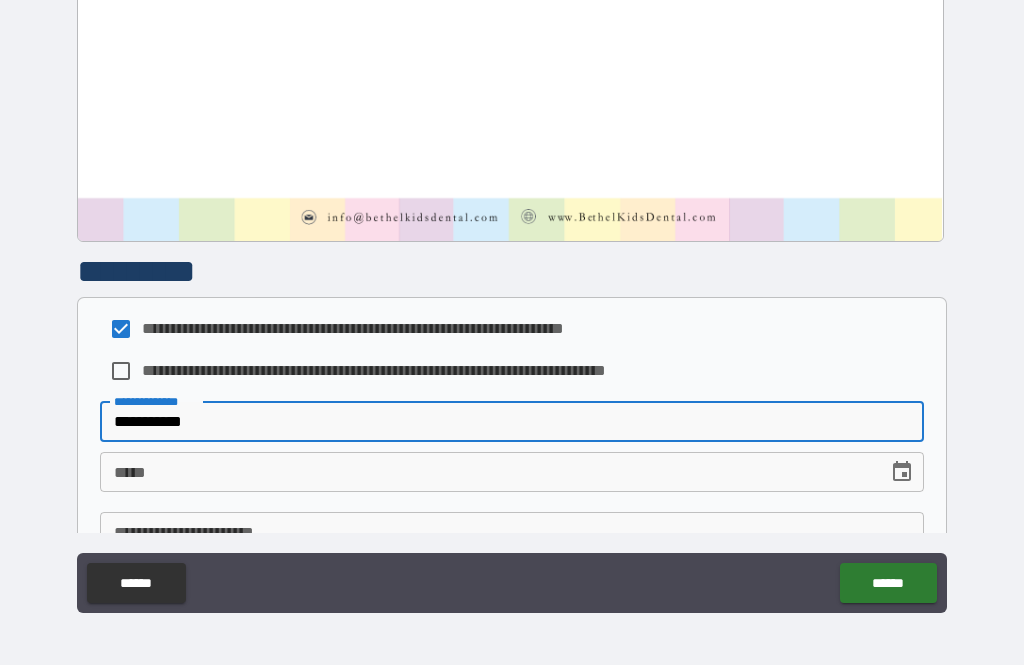 type on "**********" 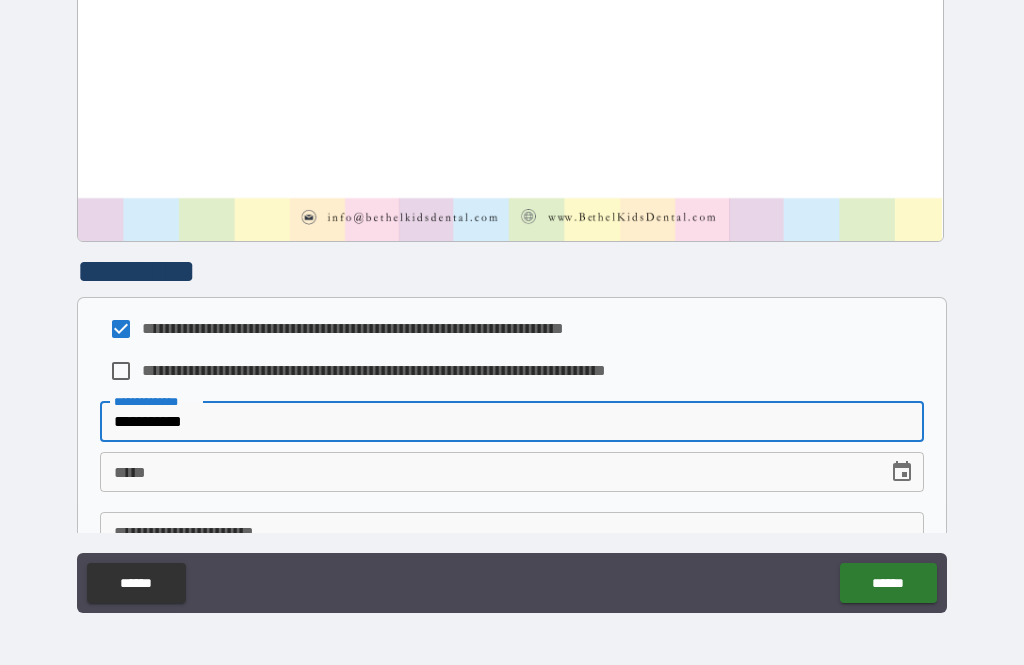 click on "***   *" at bounding box center (487, 472) 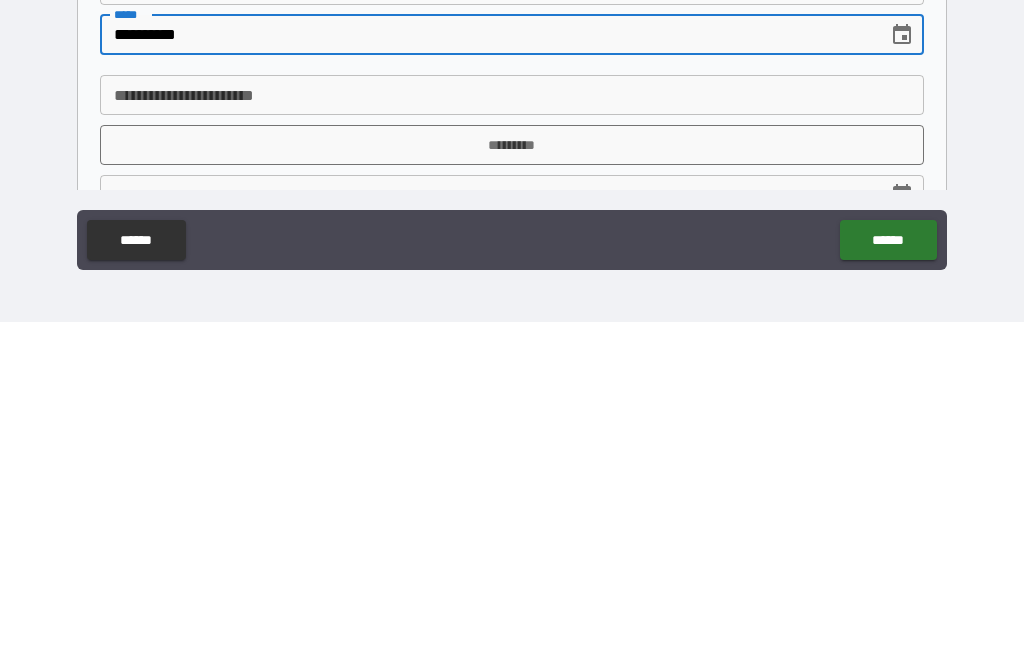 scroll, scrollTop: 991, scrollLeft: 0, axis: vertical 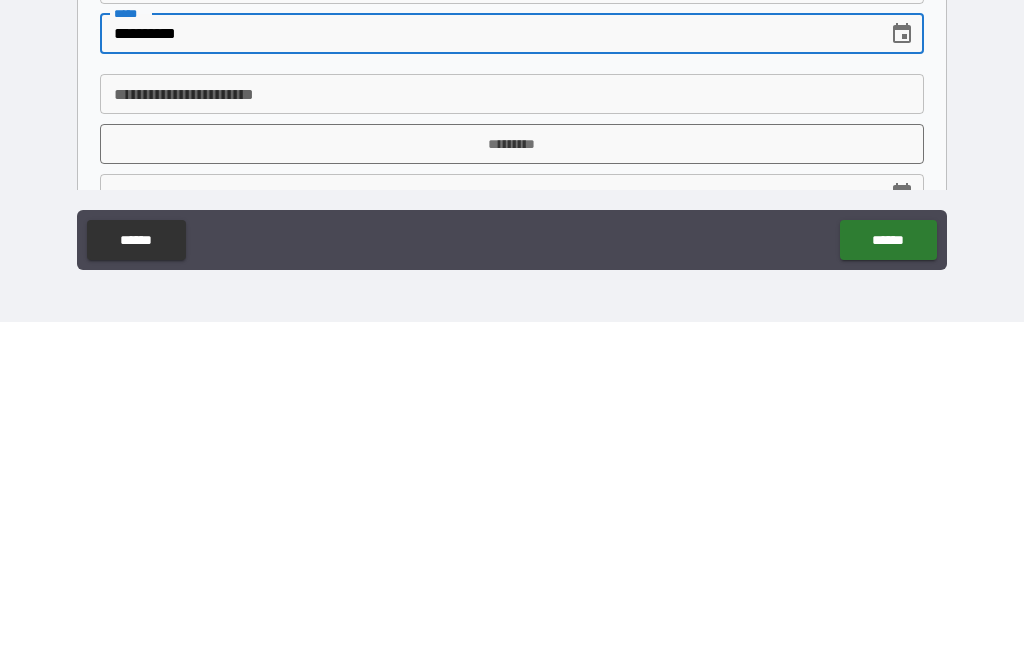 type on "**********" 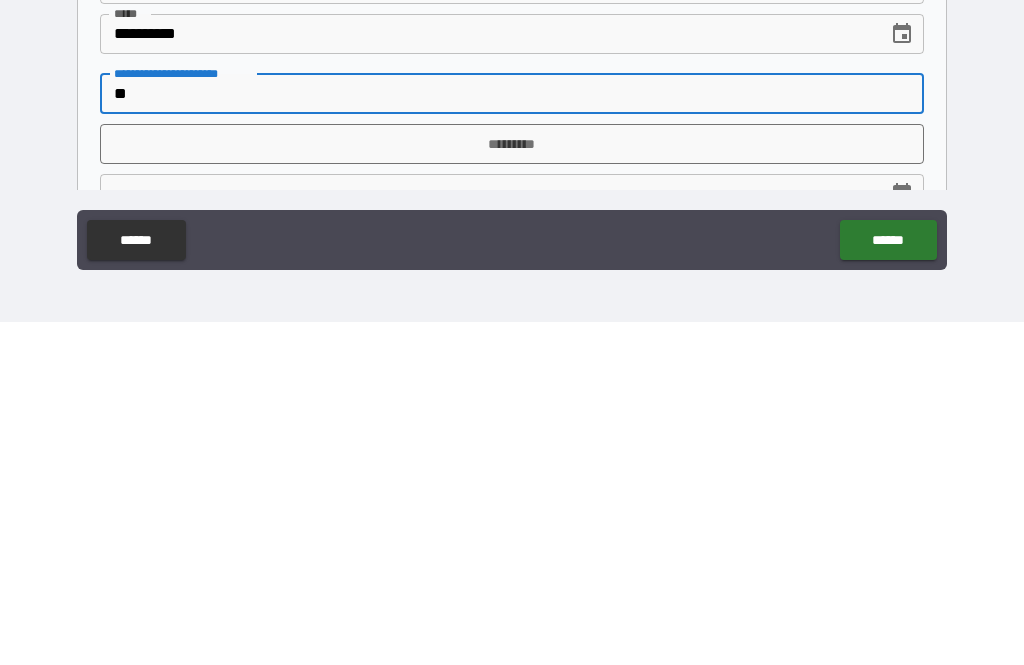 type on "*" 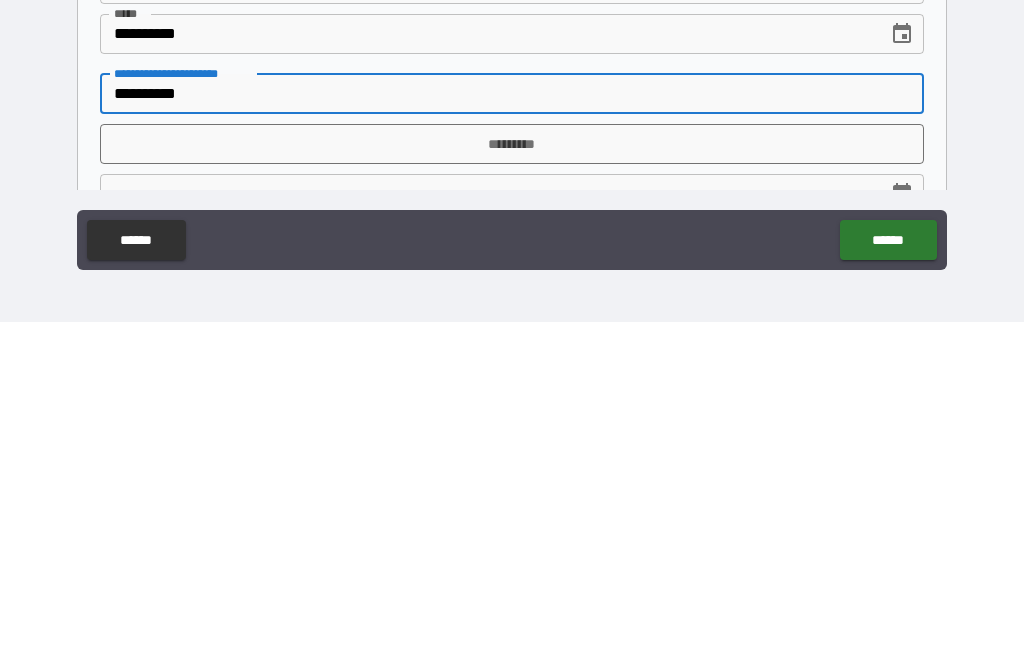 type on "**********" 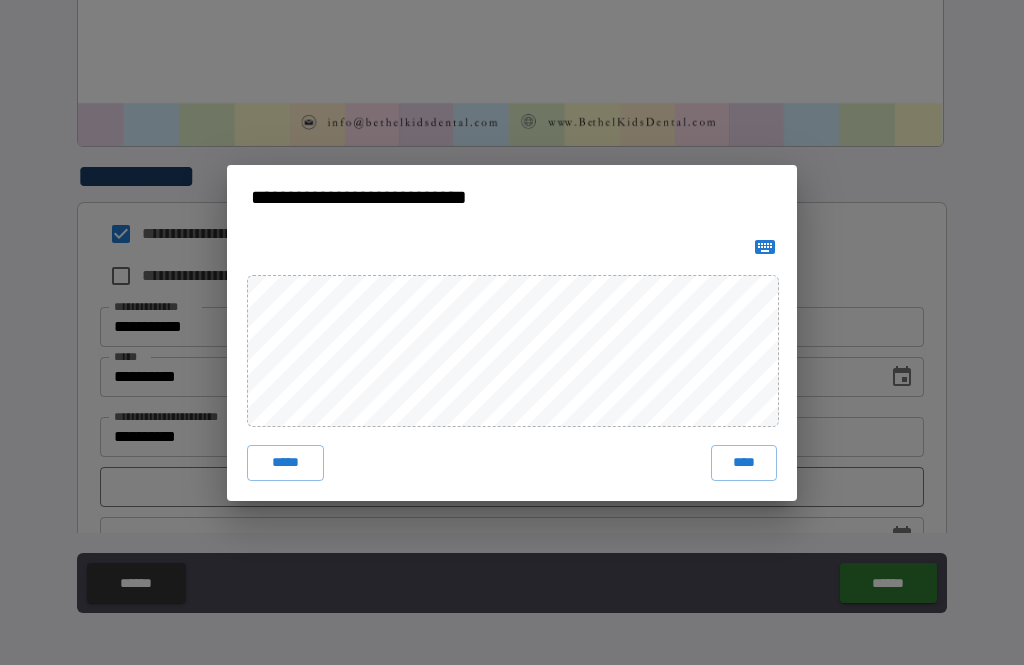 click on "**********" at bounding box center (512, 332) 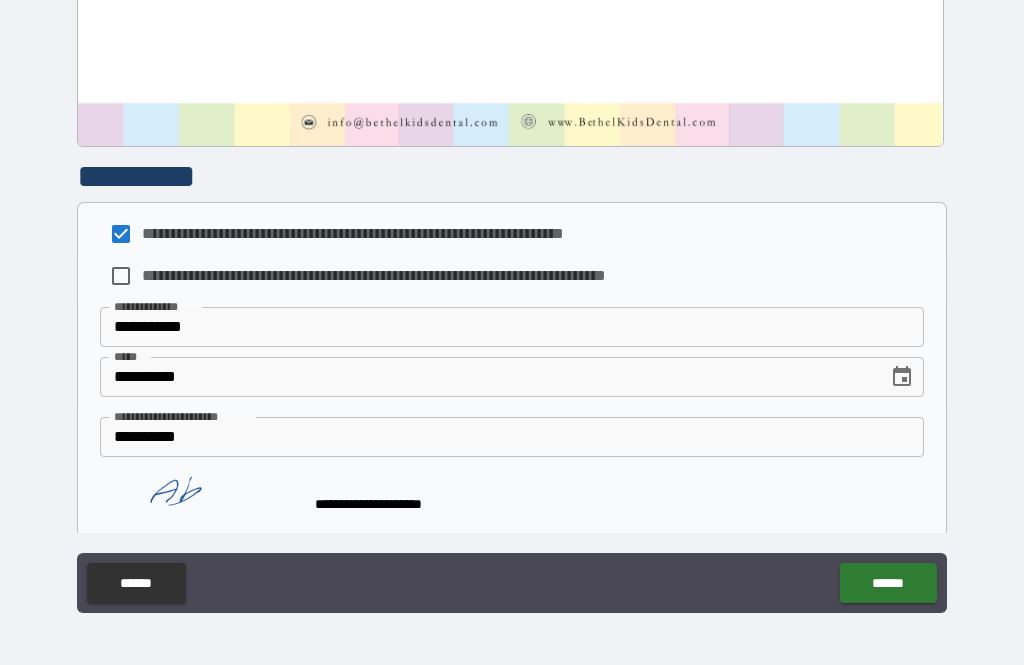 click on "**********" at bounding box center (512, 495) 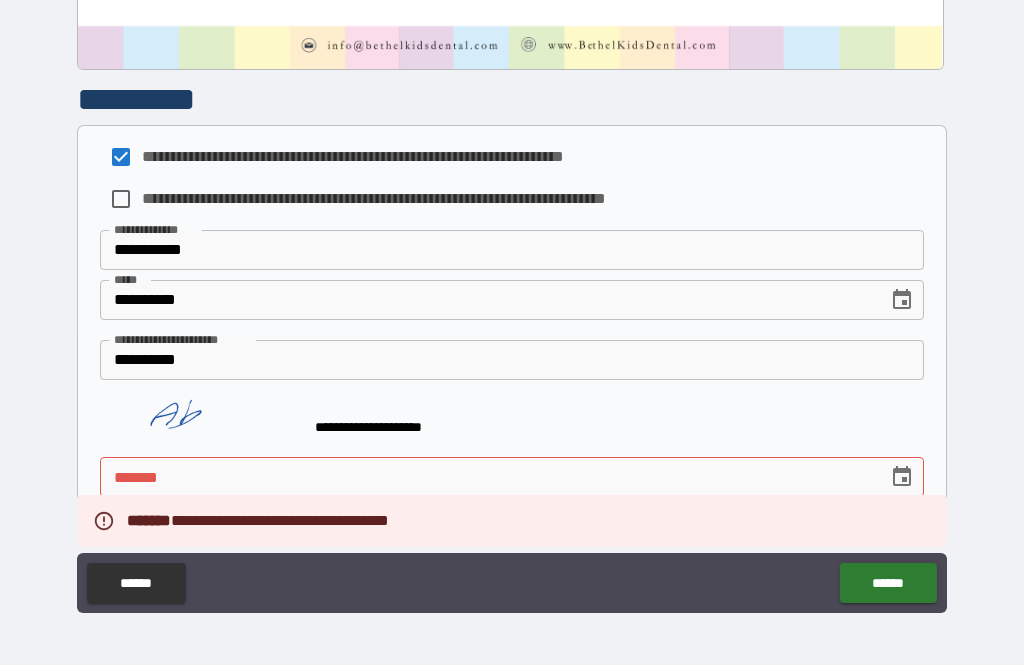 scroll, scrollTop: 1068, scrollLeft: 0, axis: vertical 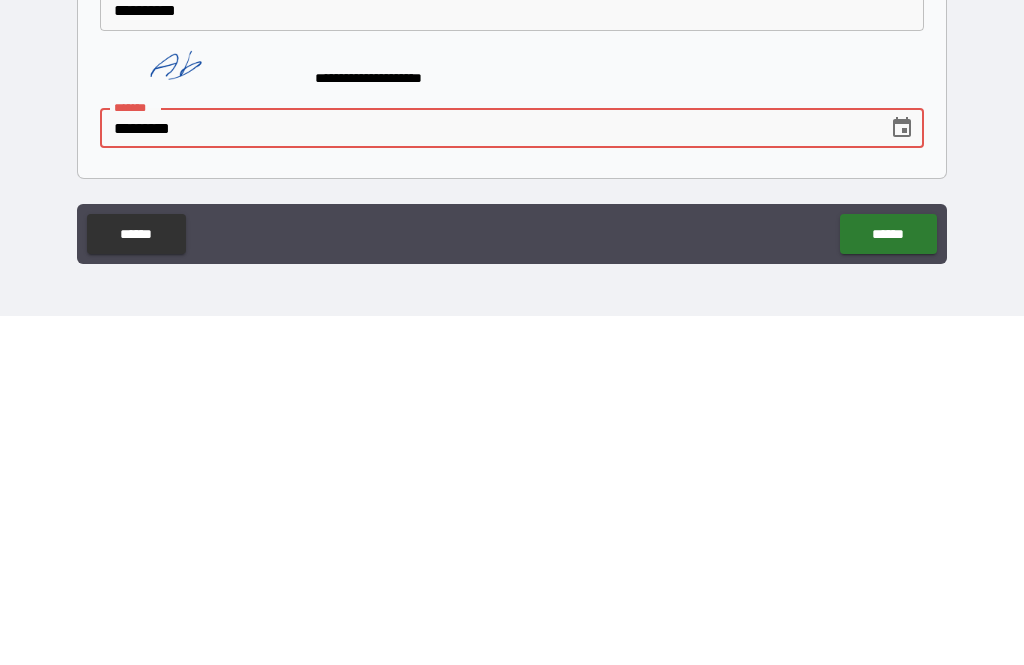 type on "**********" 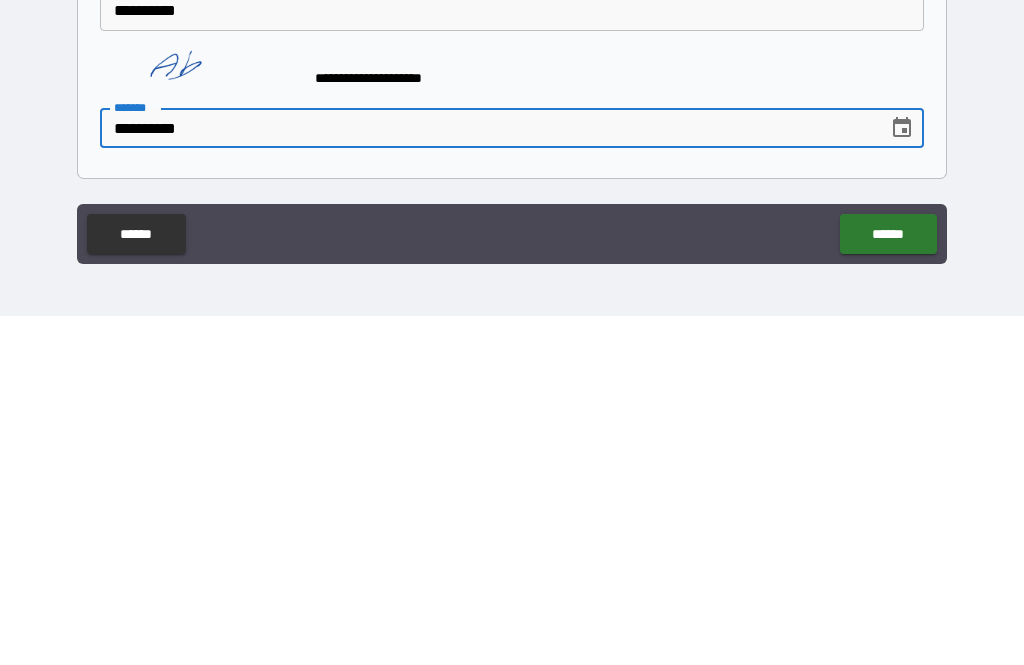 click on "******" at bounding box center (888, 583) 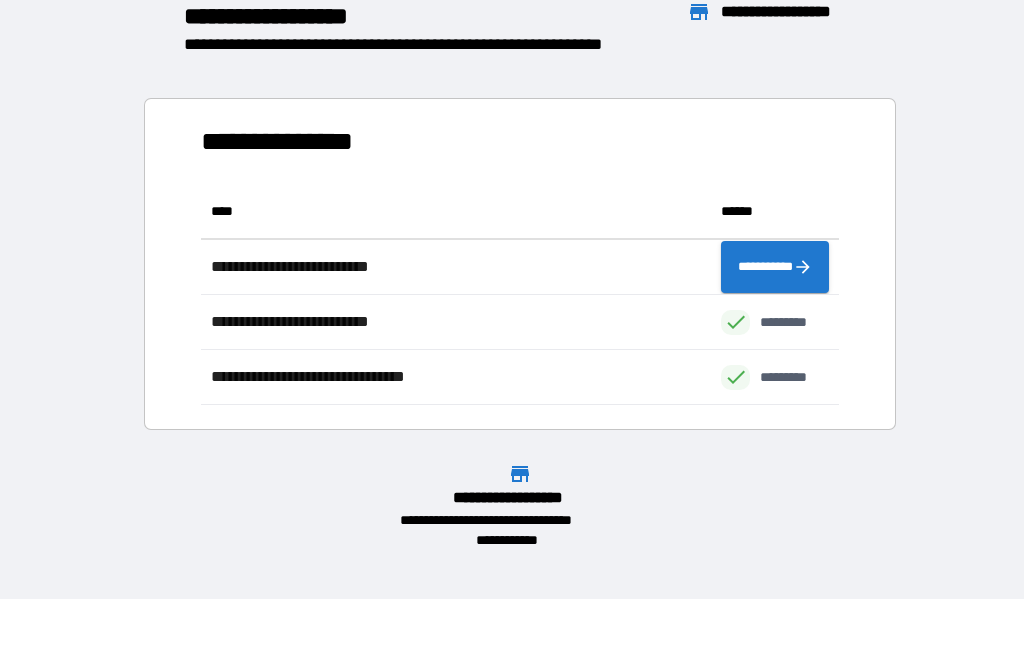 scroll, scrollTop: 1, scrollLeft: 1, axis: both 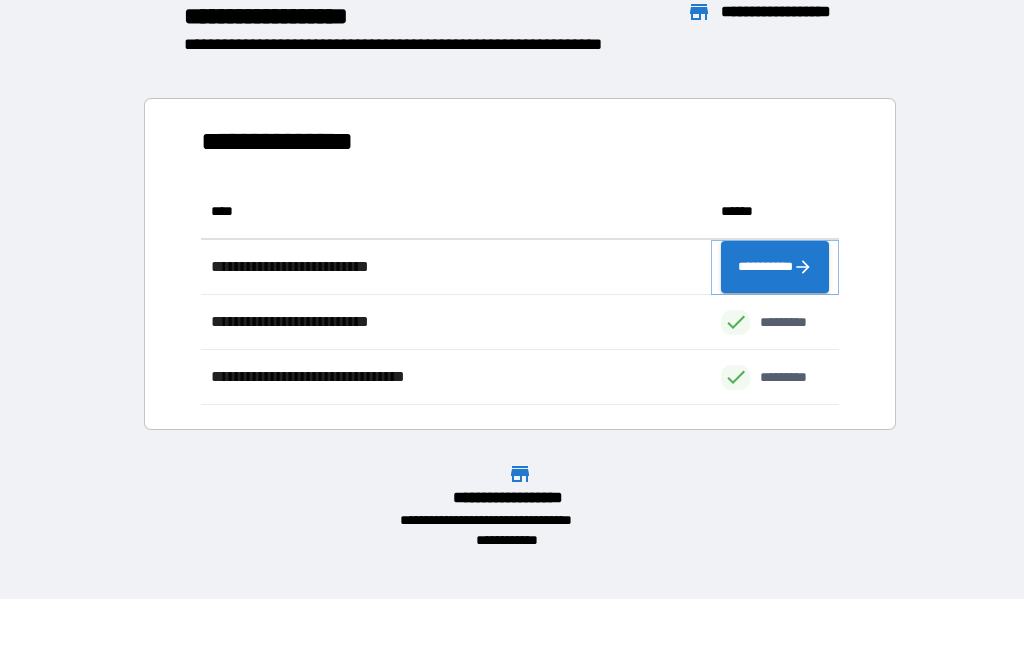 click 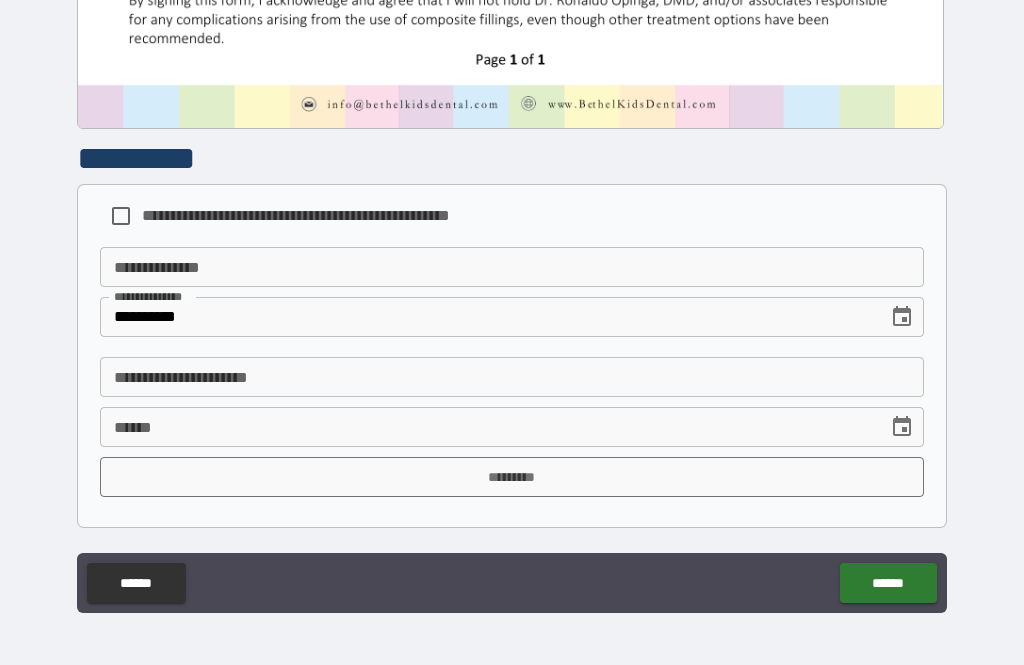 scroll, scrollTop: 1009, scrollLeft: 0, axis: vertical 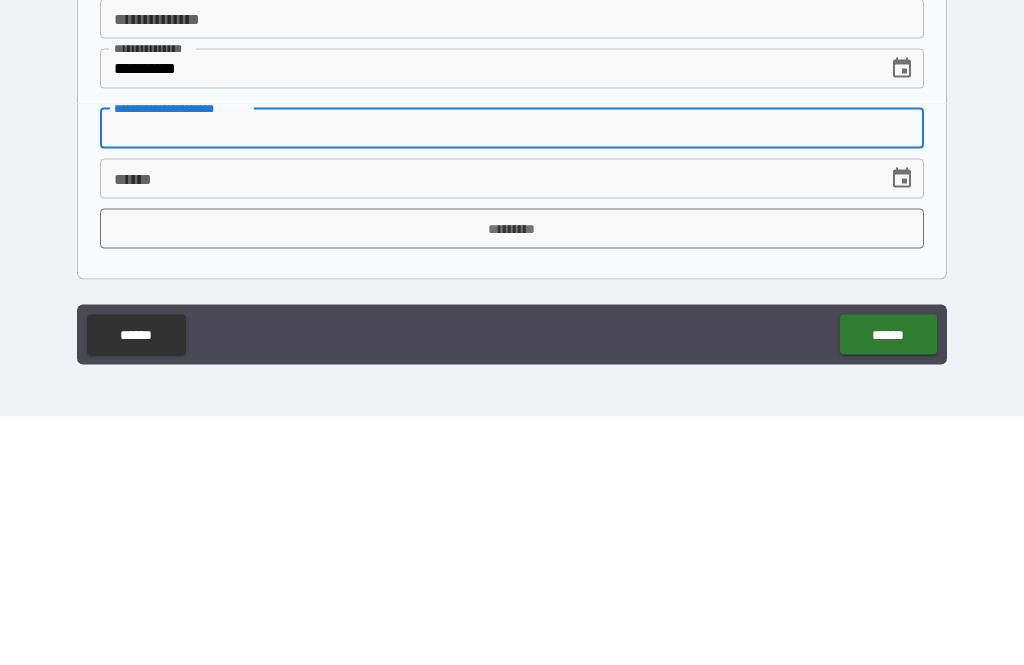 click on "**********" at bounding box center (512, 267) 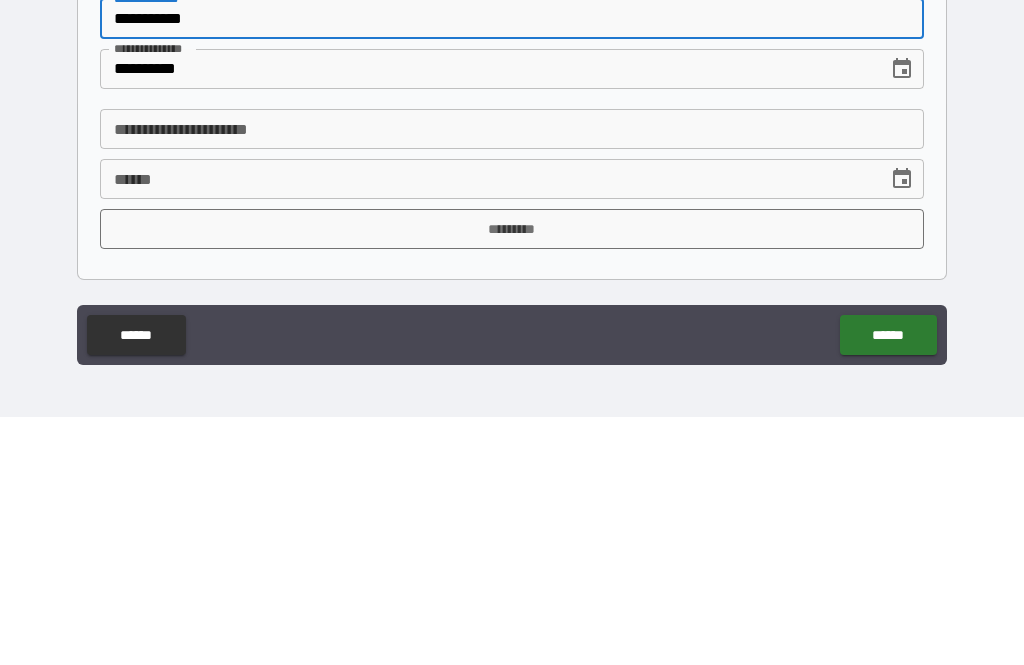 scroll, scrollTop: 1009, scrollLeft: 0, axis: vertical 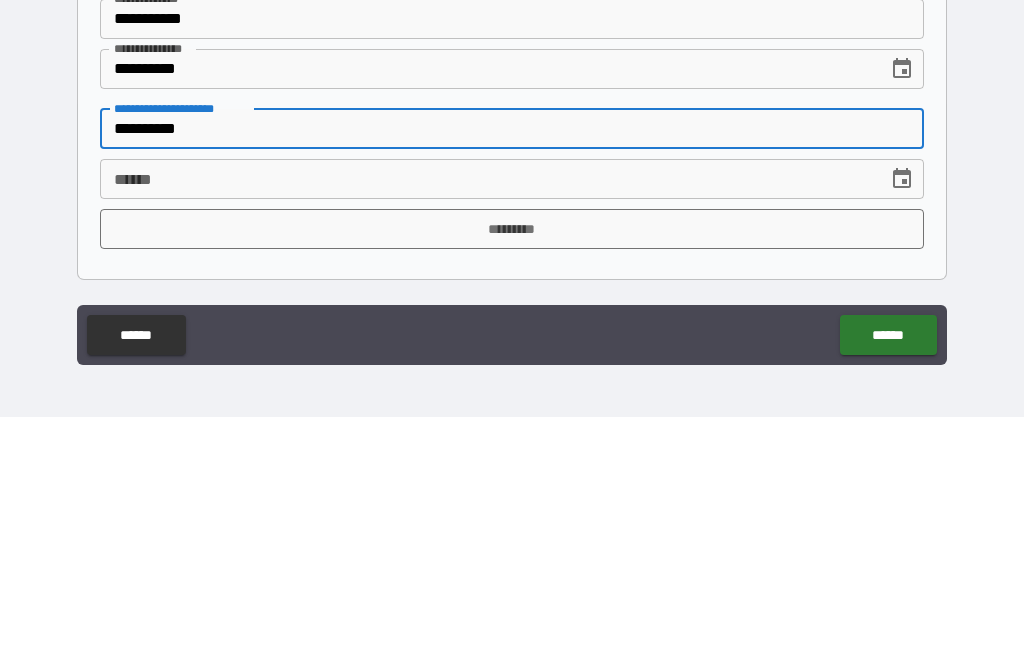 type on "**********" 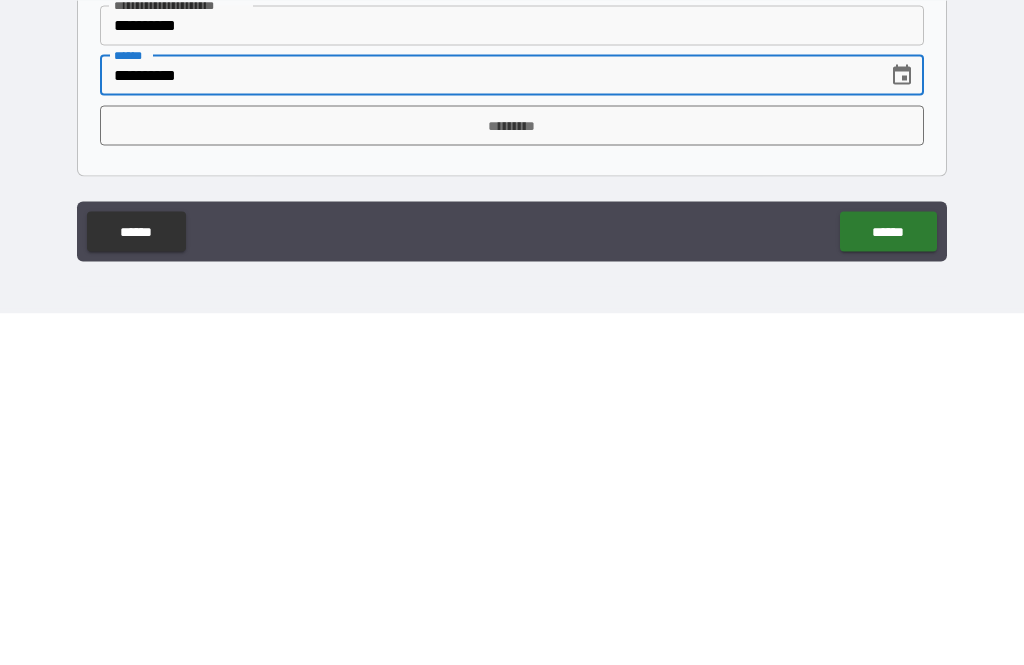 type on "**********" 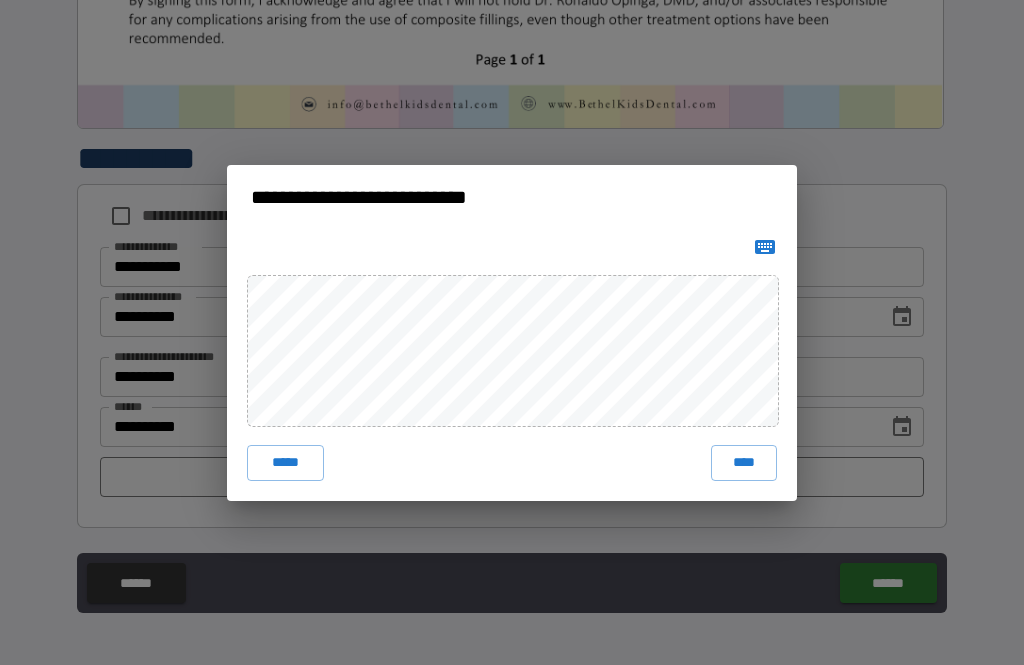 click on "****" at bounding box center [744, 463] 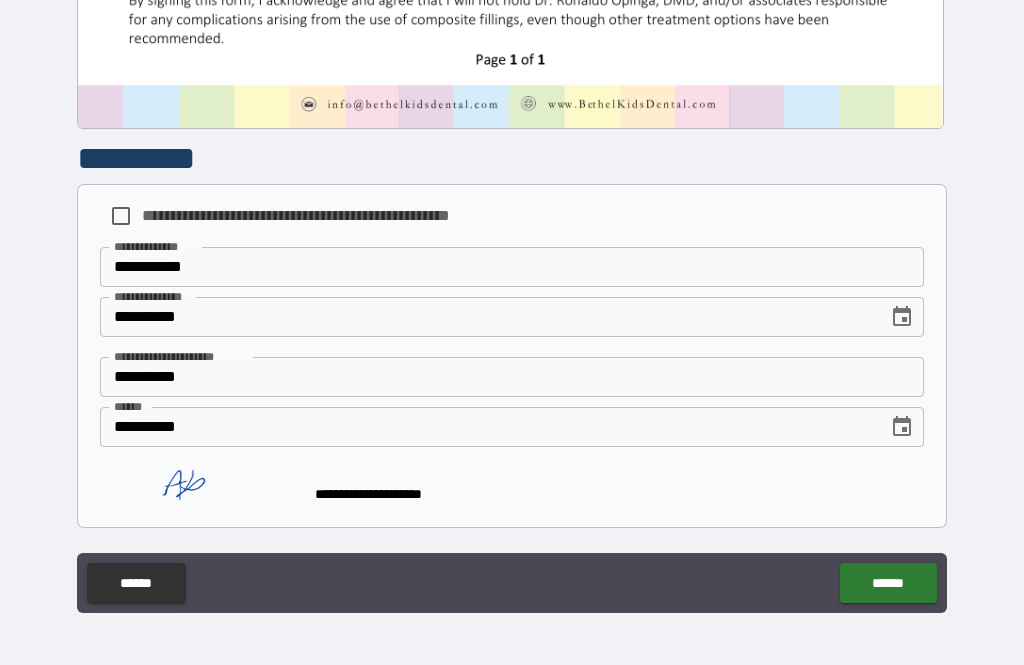 scroll, scrollTop: 999, scrollLeft: 0, axis: vertical 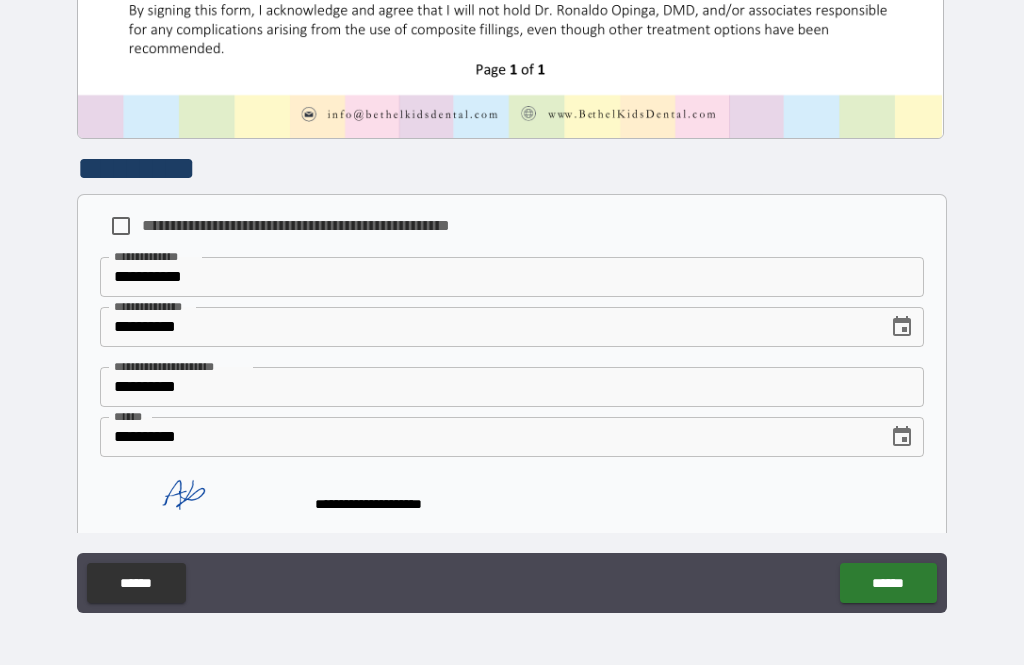 click on "******" at bounding box center [888, 583] 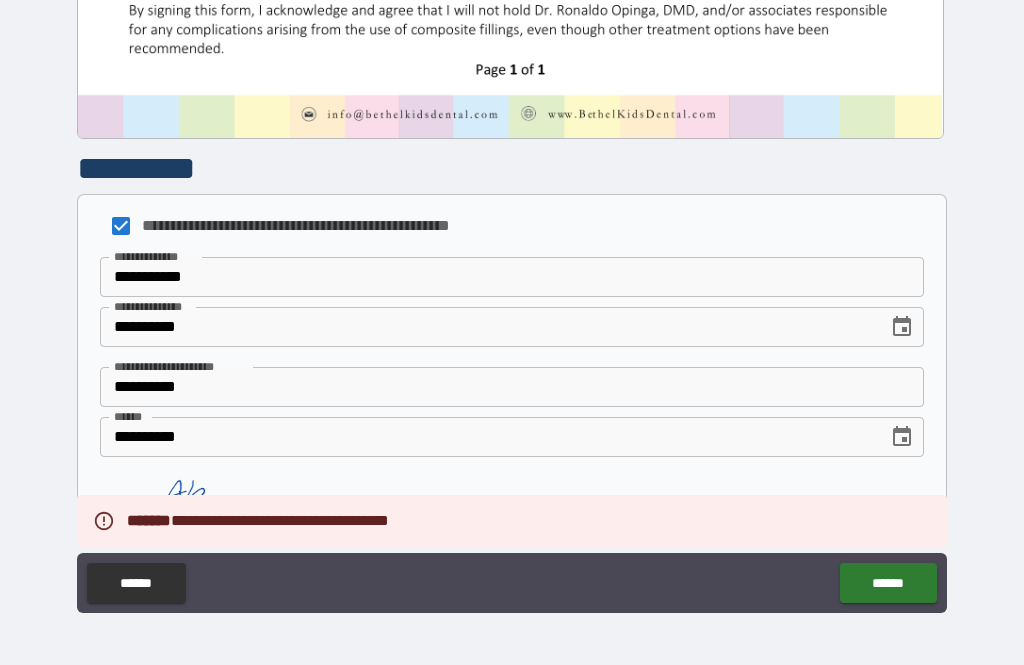 click on "******" at bounding box center (888, 583) 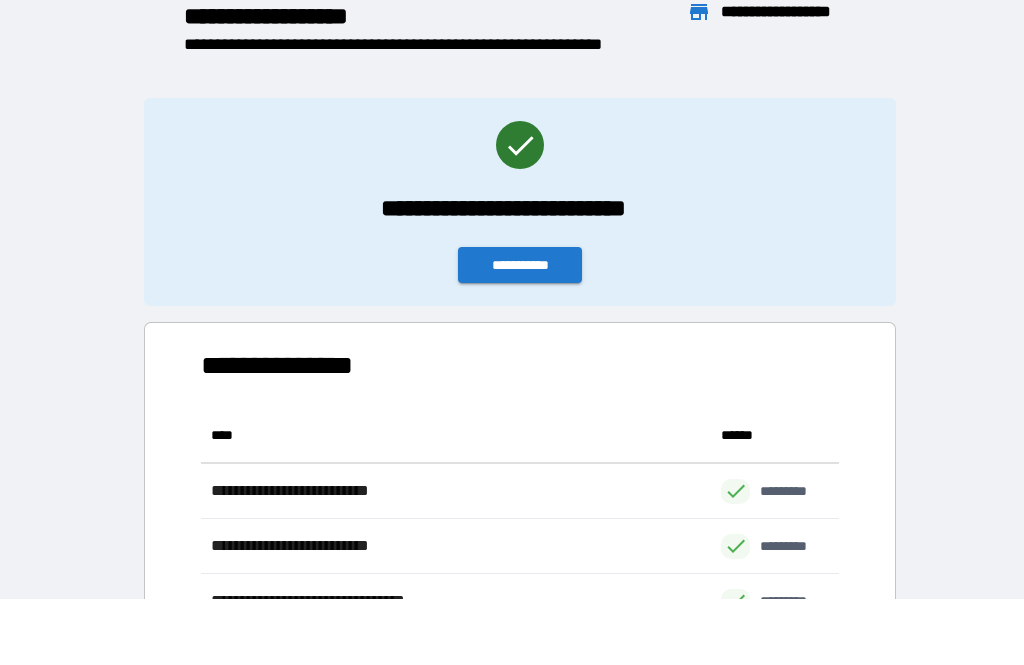 scroll, scrollTop: 221, scrollLeft: 638, axis: both 